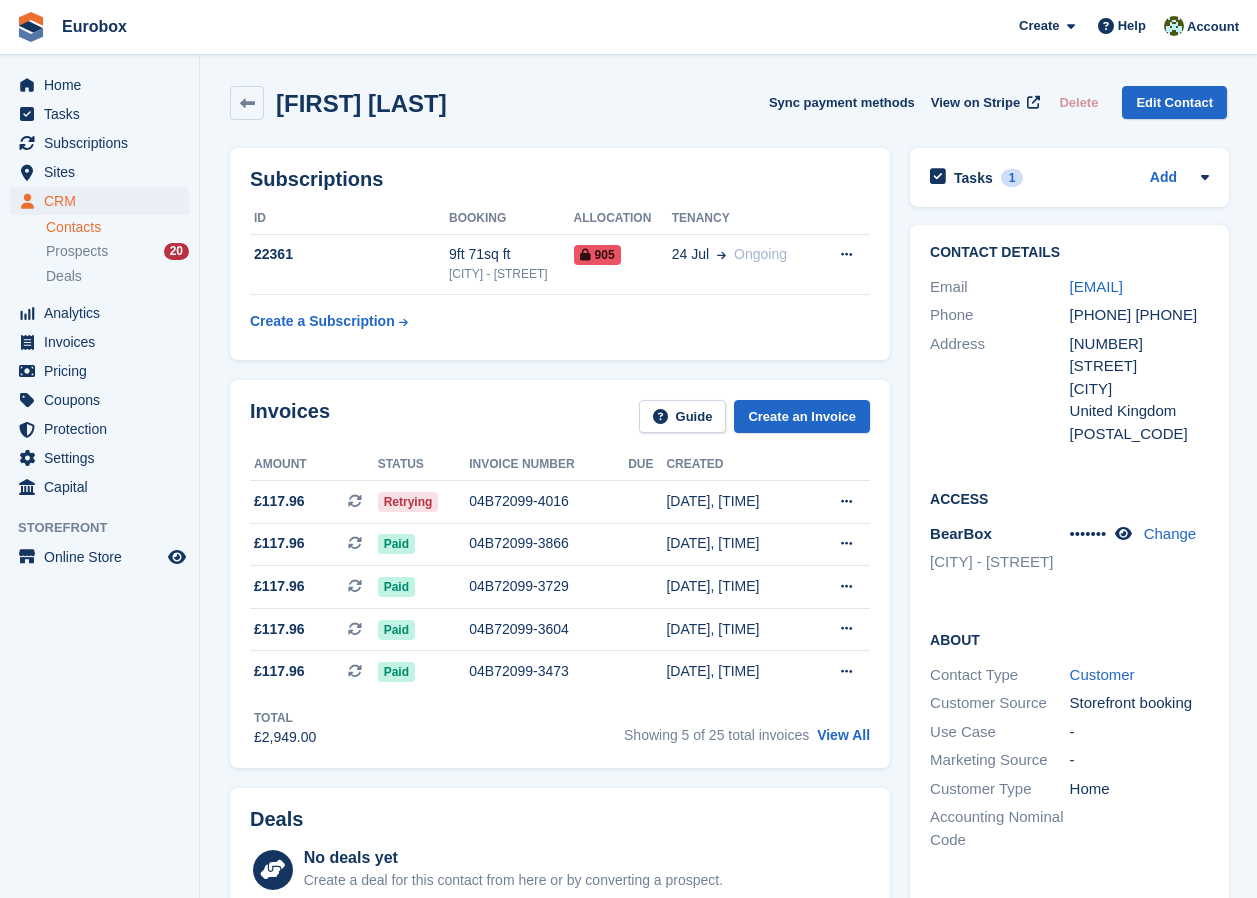 scroll, scrollTop: 0, scrollLeft: 0, axis: both 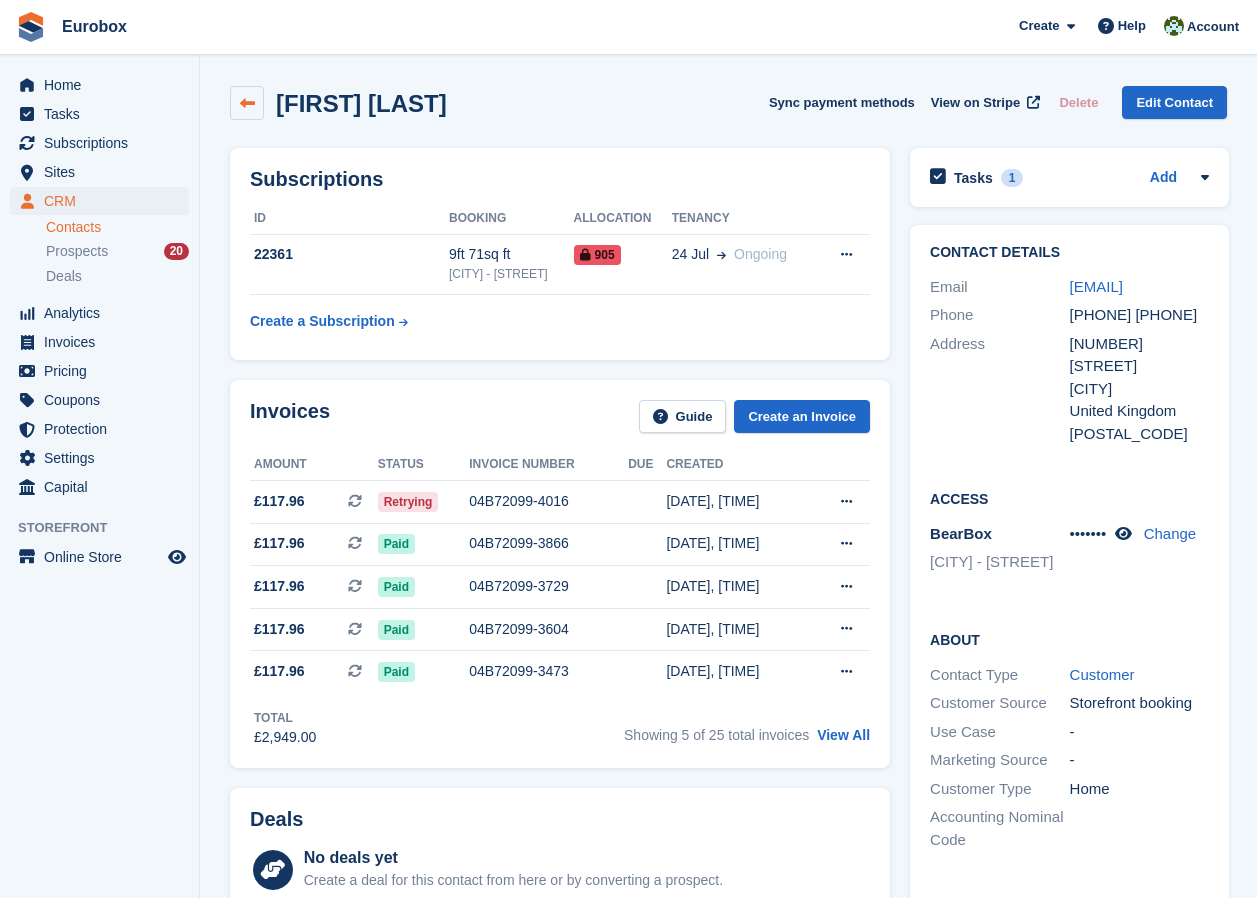 click at bounding box center (247, 103) 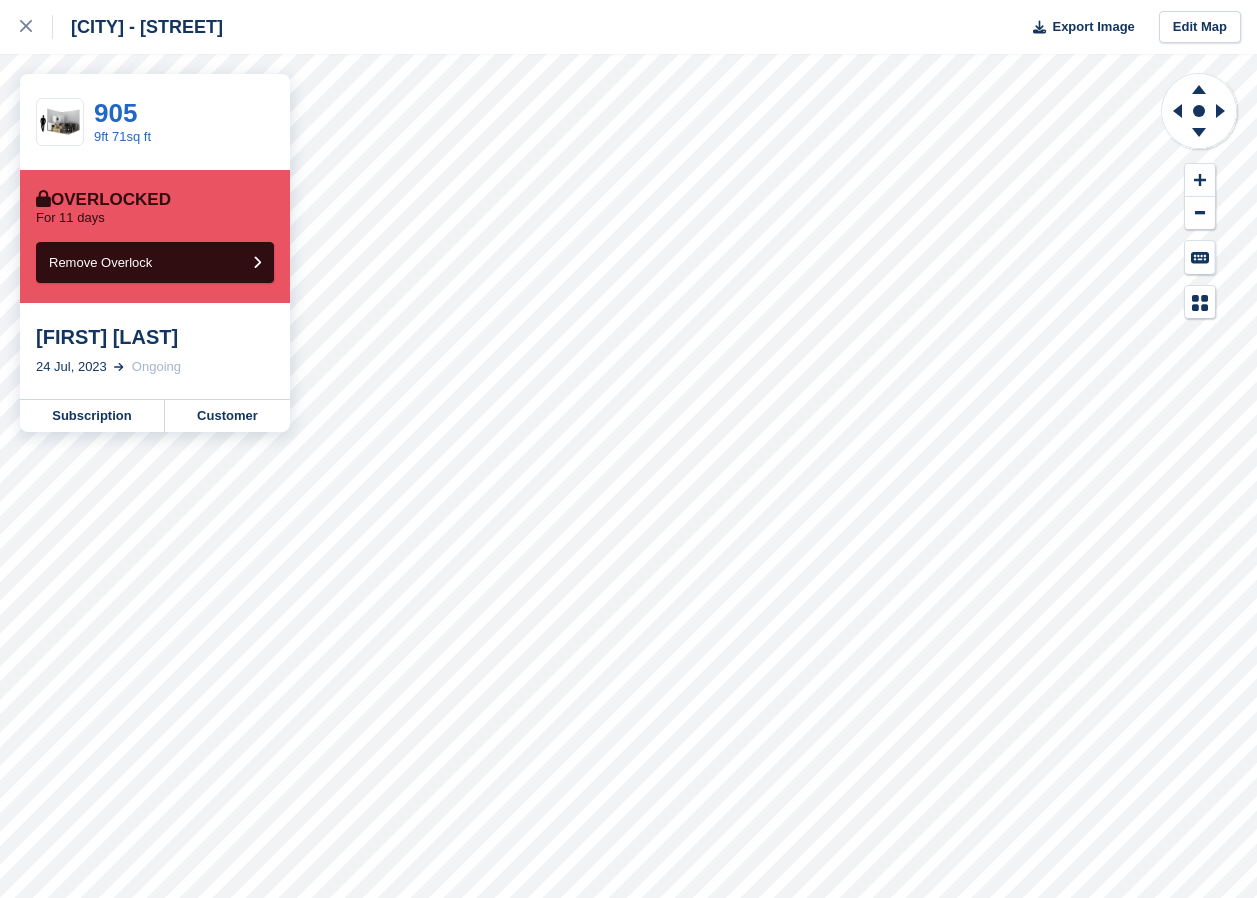 scroll, scrollTop: 0, scrollLeft: 0, axis: both 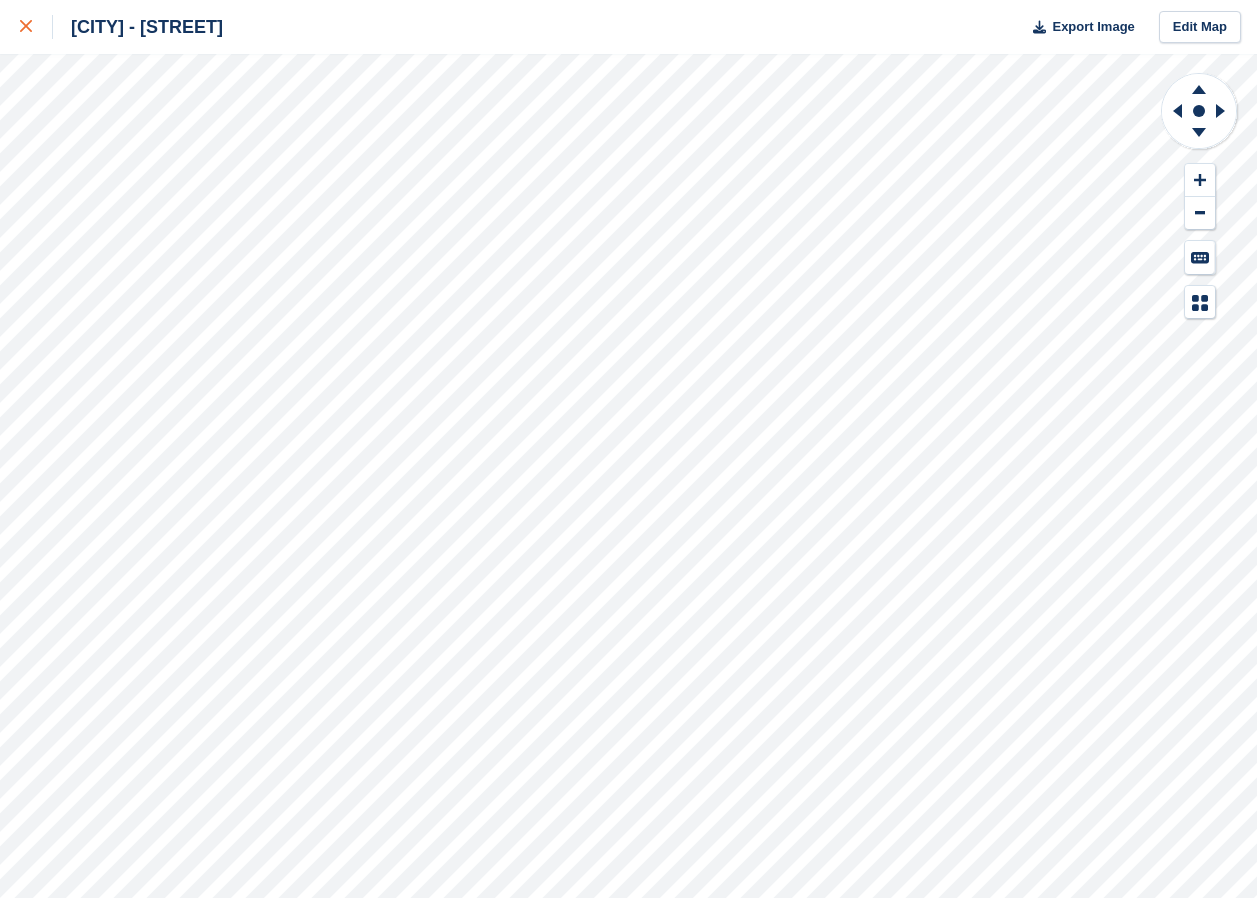 click 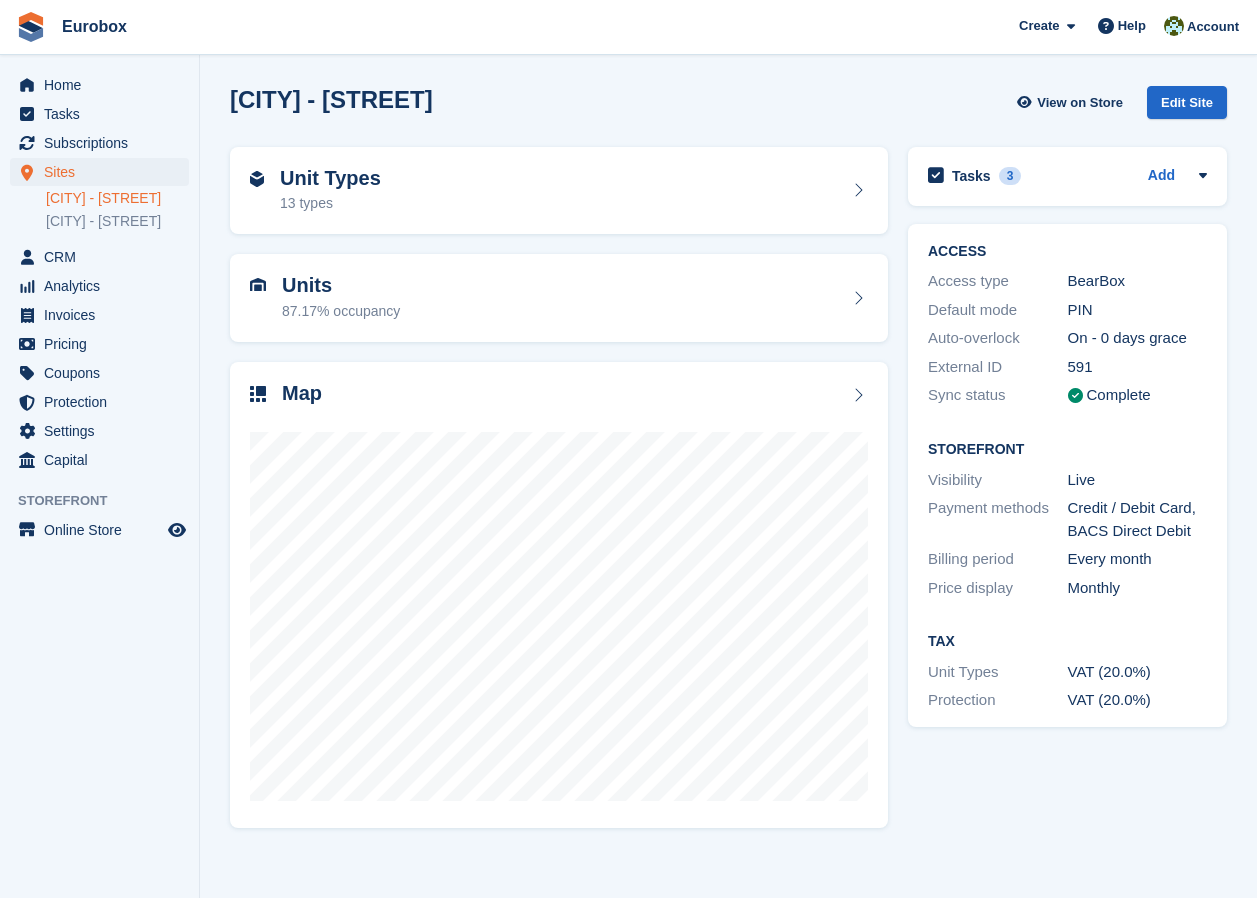 scroll, scrollTop: 0, scrollLeft: 0, axis: both 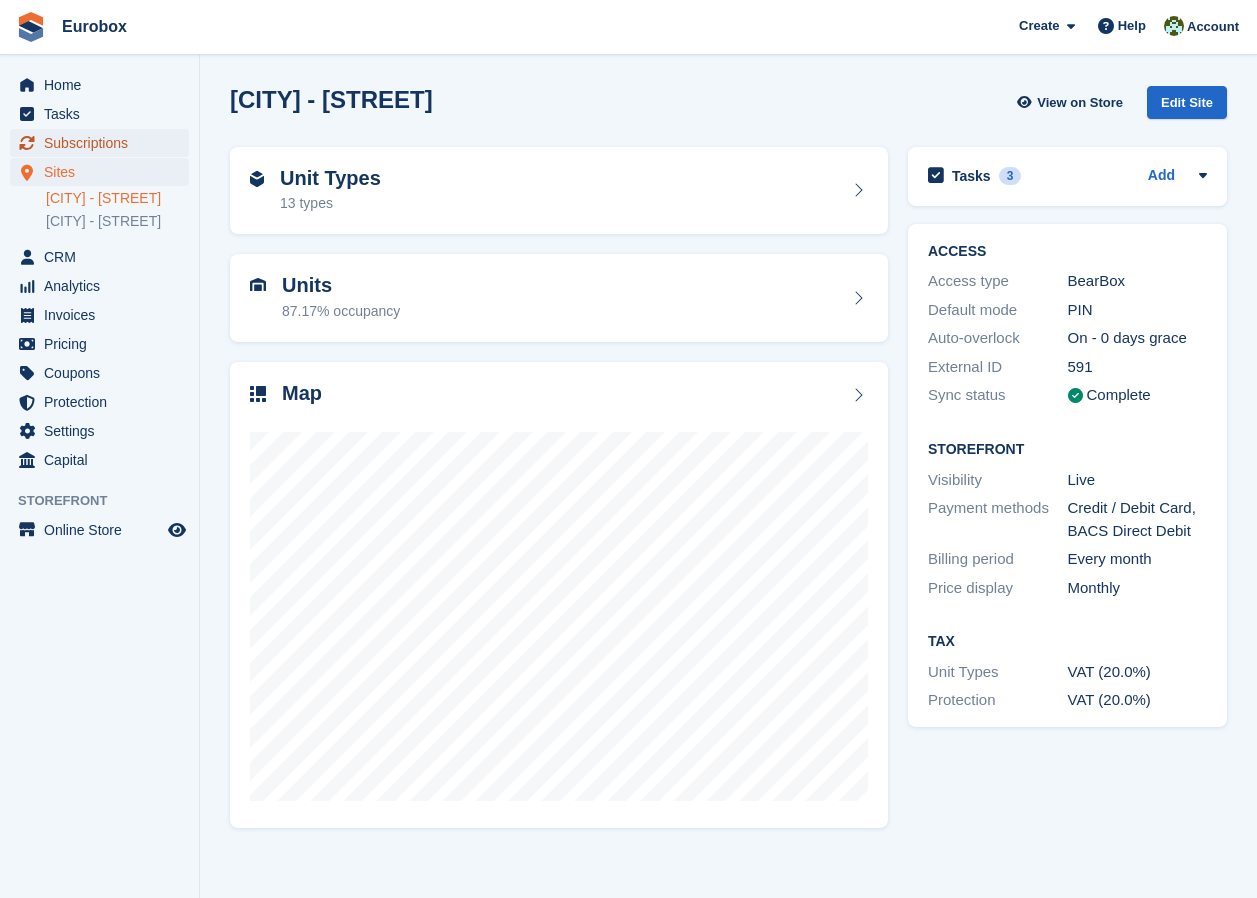 click on "Subscriptions" at bounding box center [104, 143] 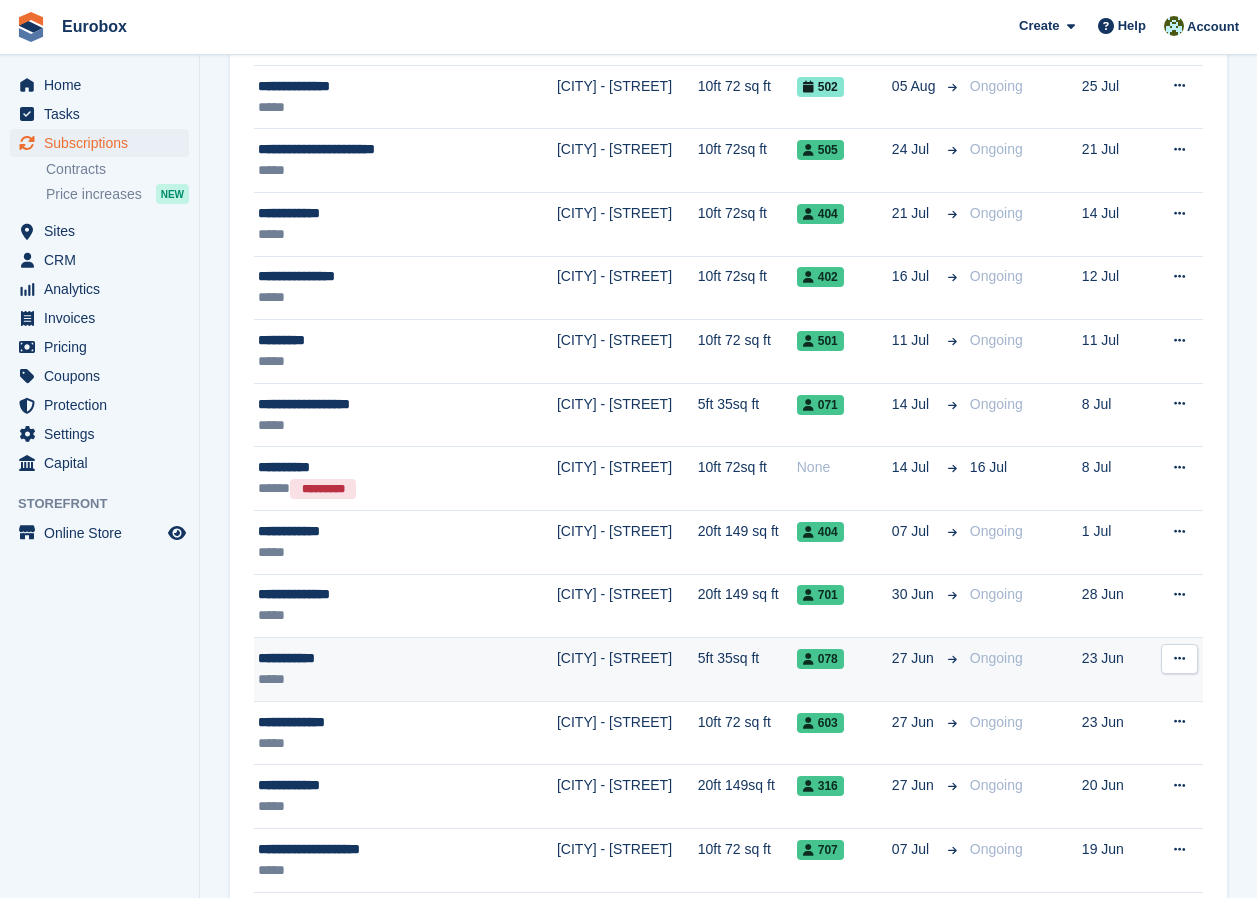 scroll, scrollTop: 400, scrollLeft: 0, axis: vertical 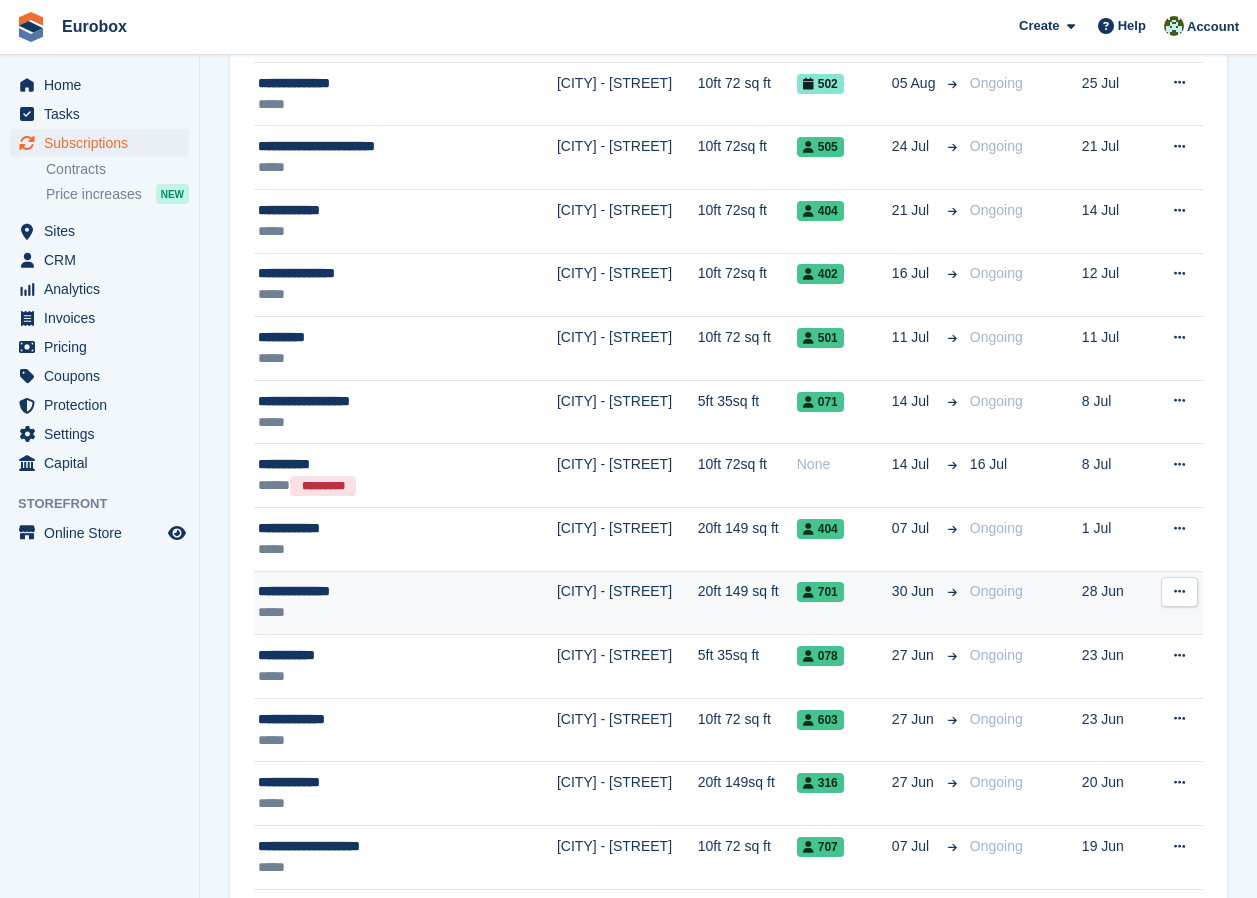 click on "**********" at bounding box center (380, 591) 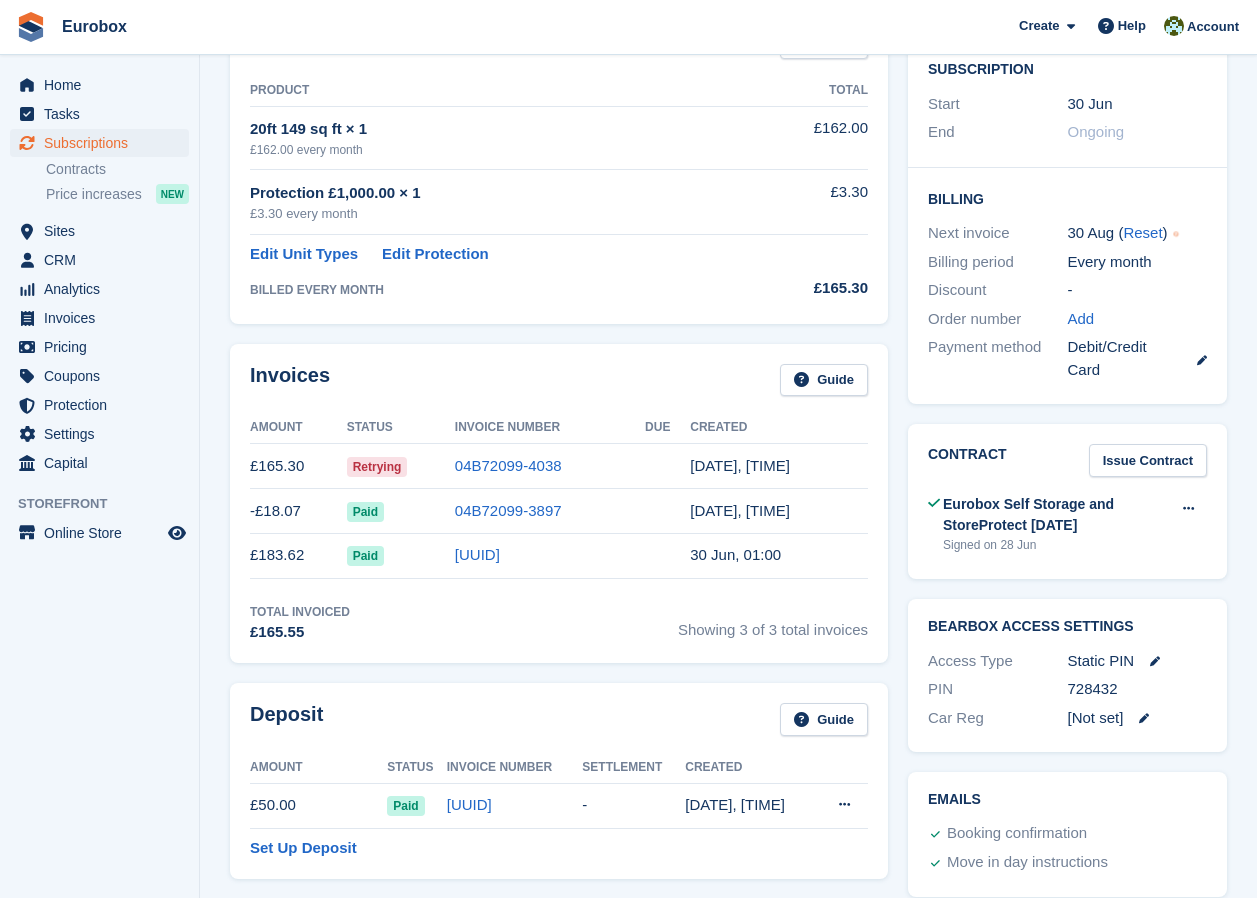 scroll, scrollTop: 400, scrollLeft: 0, axis: vertical 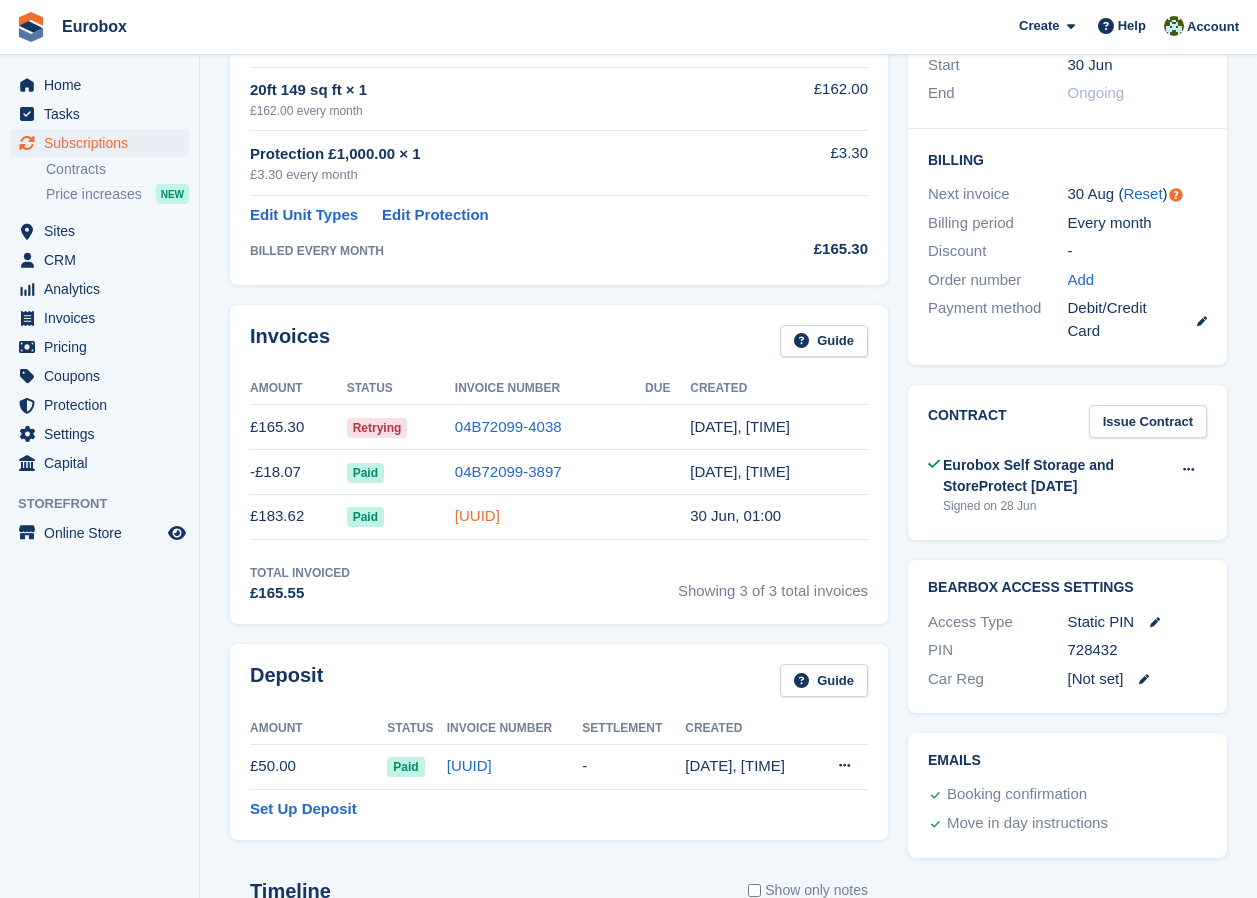 click on "[UUID]" at bounding box center (477, 515) 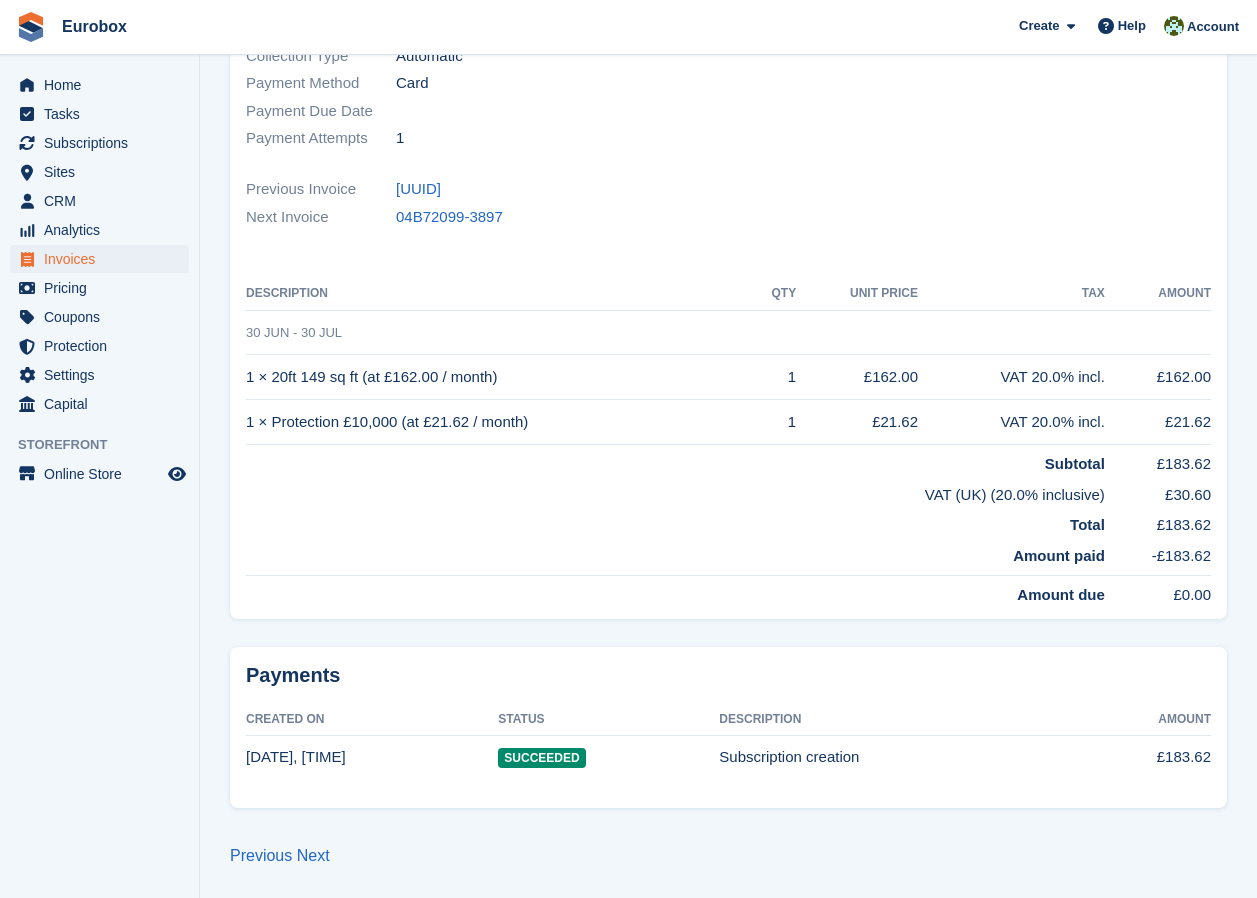 scroll, scrollTop: 0, scrollLeft: 0, axis: both 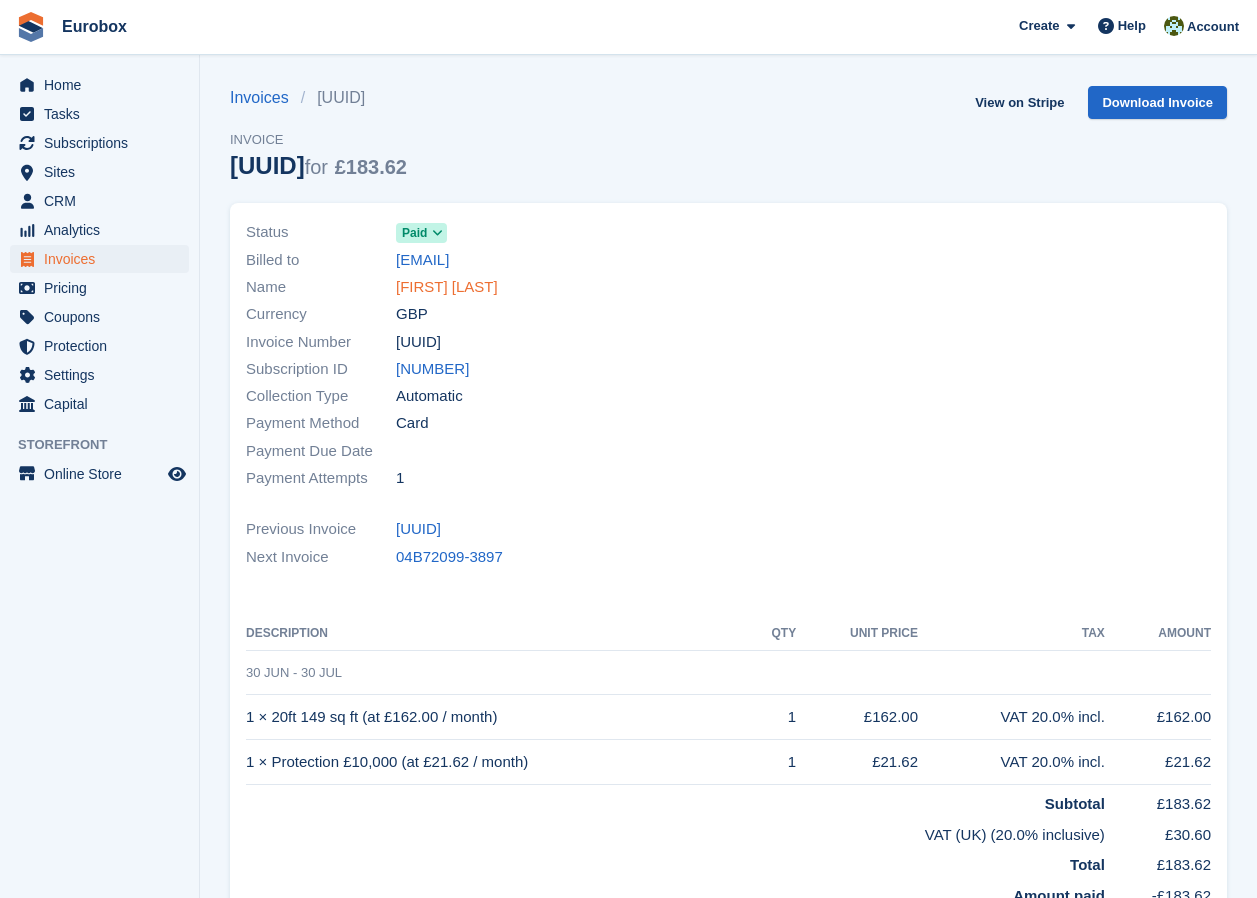 click on "Michael Layton" at bounding box center [447, 287] 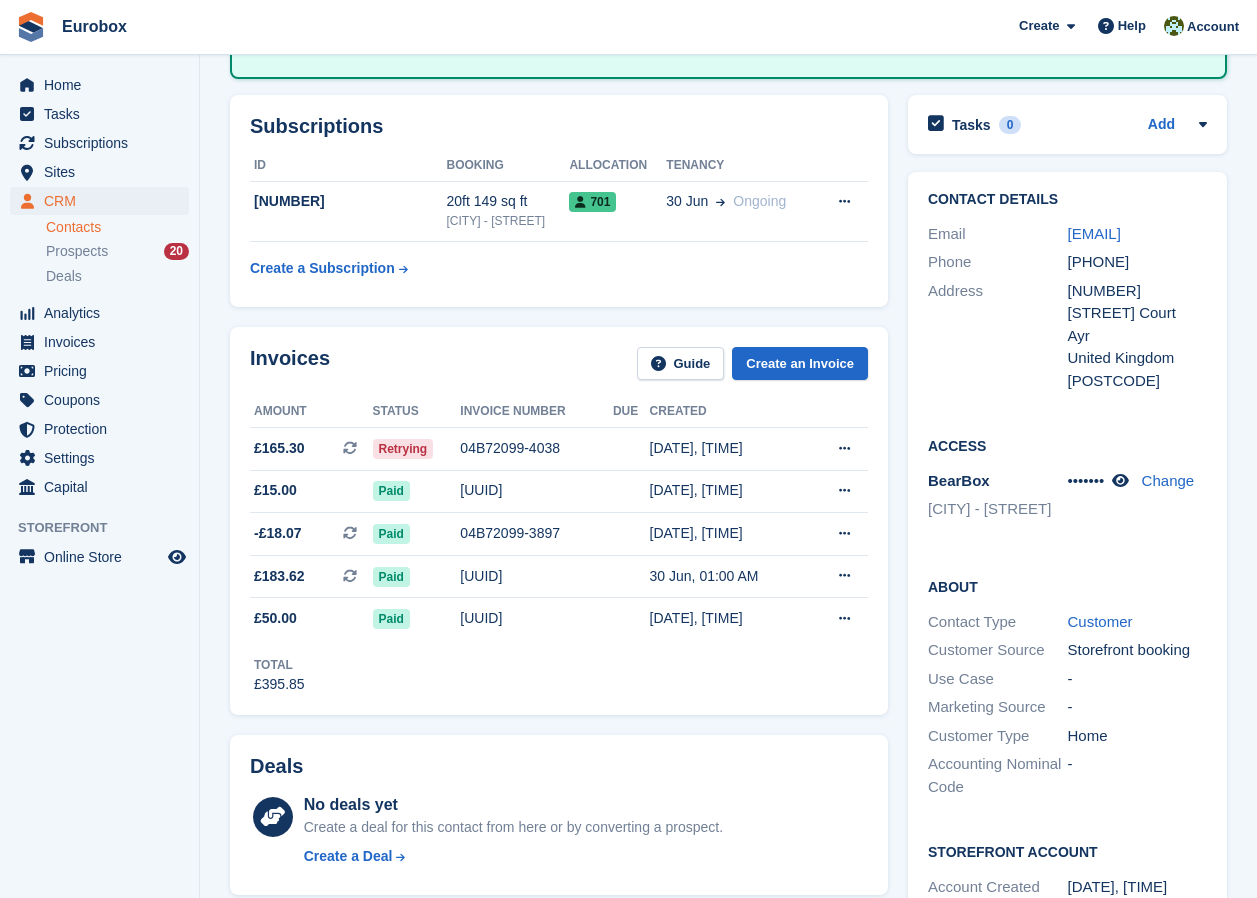 scroll, scrollTop: 400, scrollLeft: 0, axis: vertical 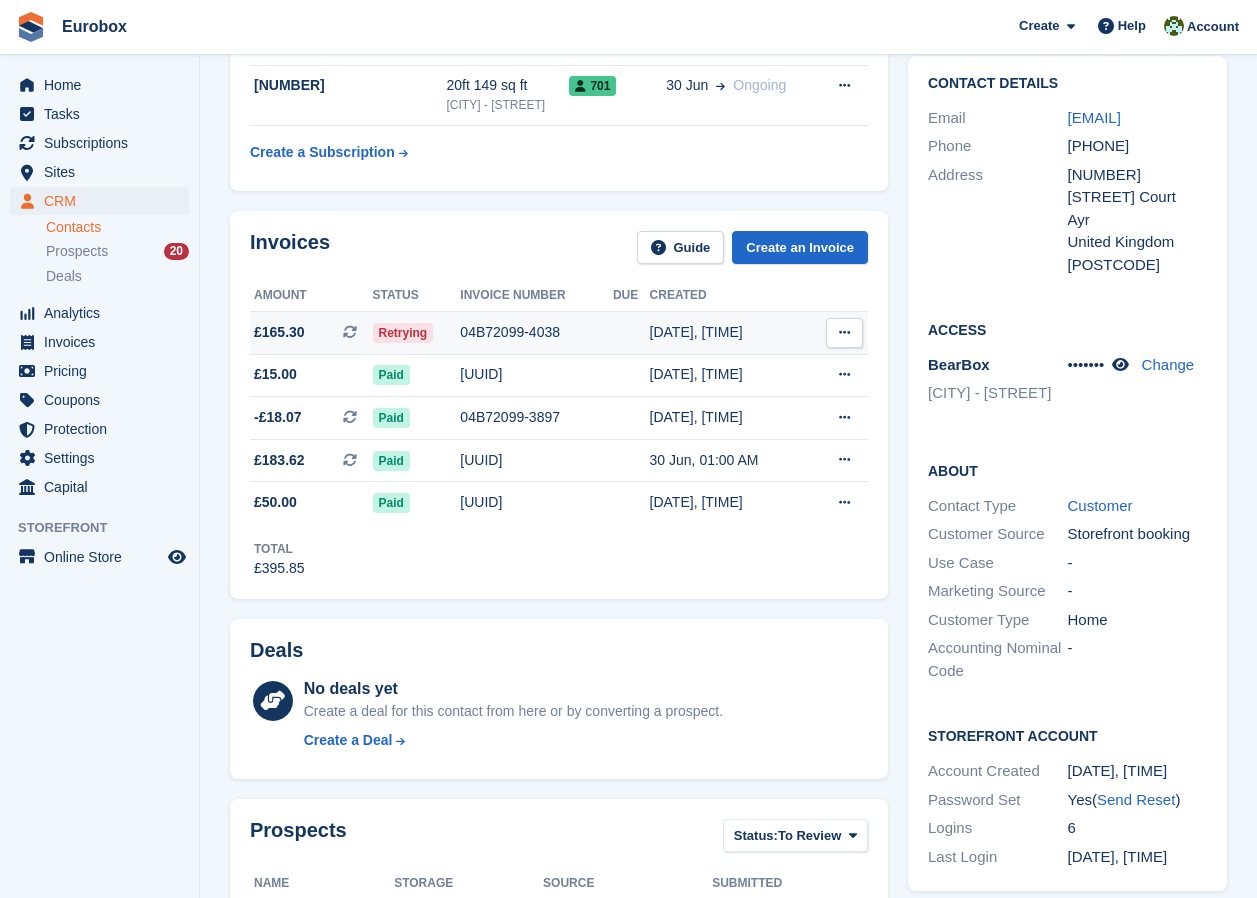 click on "04B72099-4038" at bounding box center [536, 332] 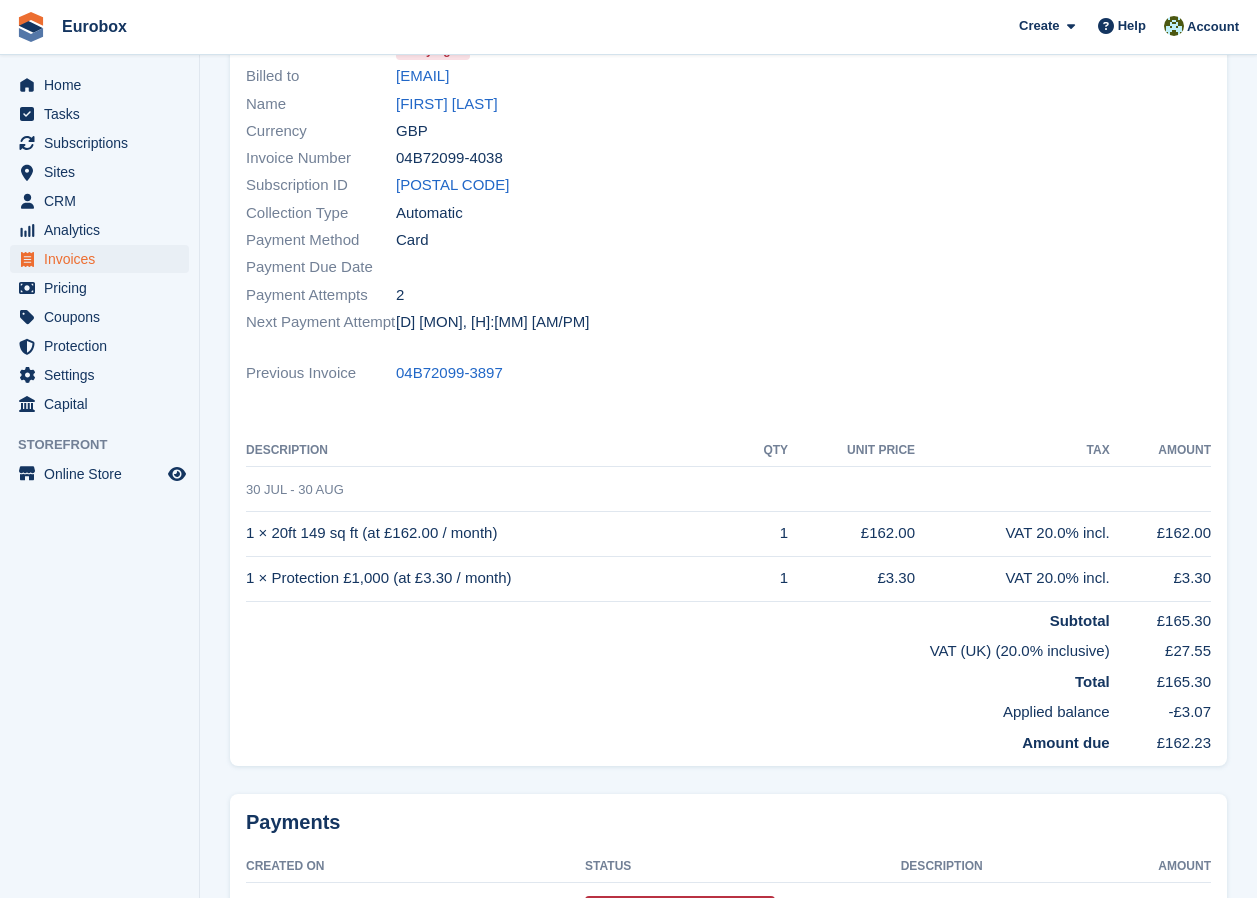 scroll, scrollTop: 0, scrollLeft: 0, axis: both 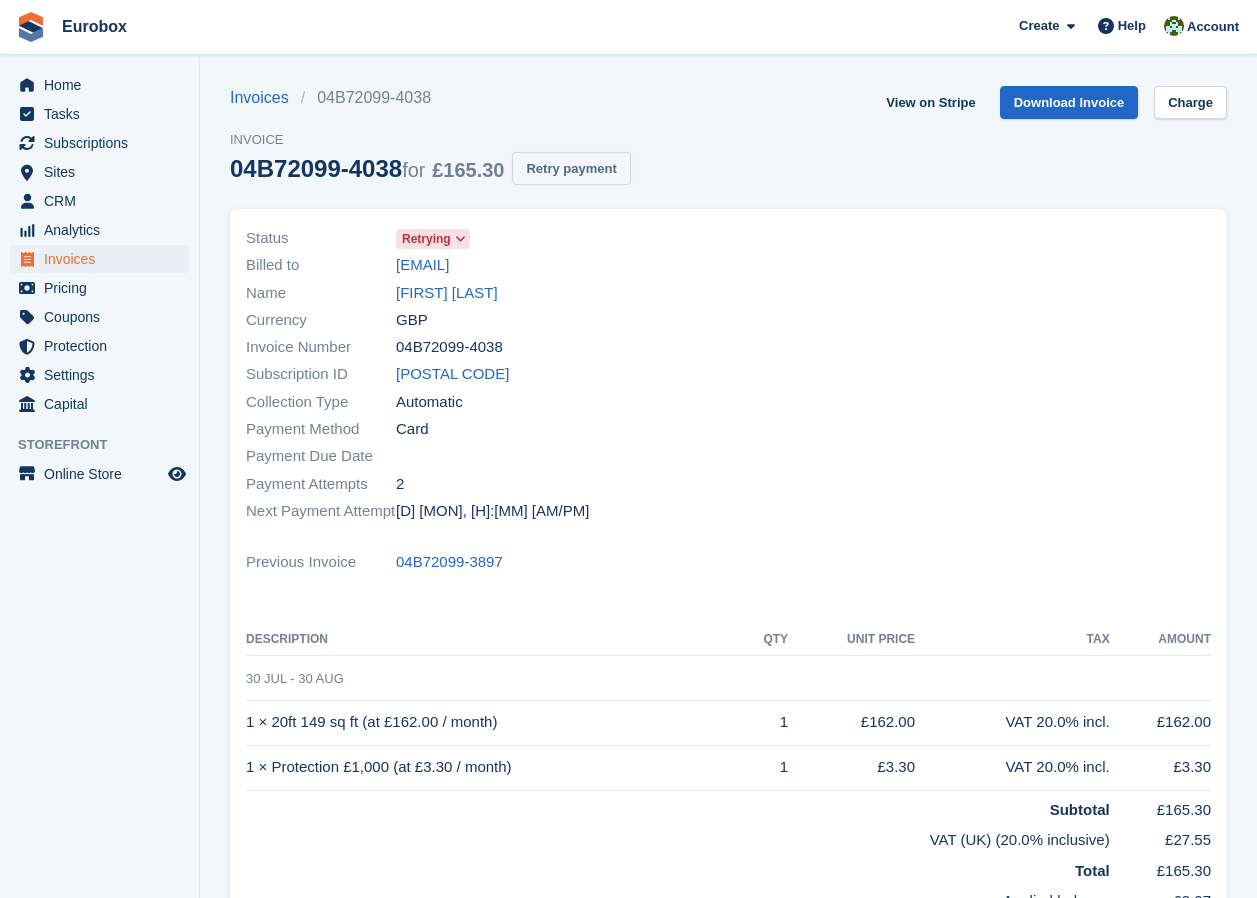 click on "Retry payment" at bounding box center (571, 168) 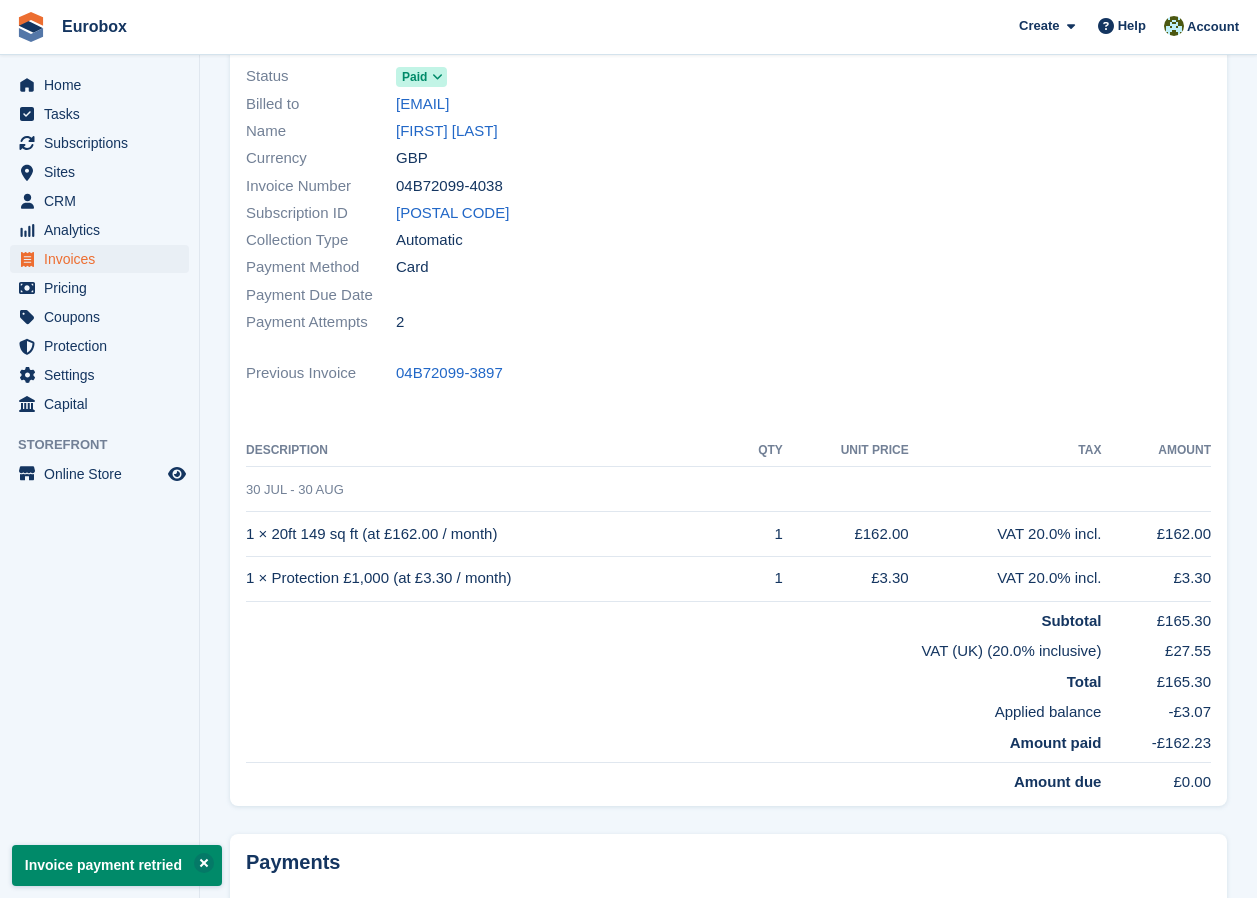 scroll, scrollTop: 0, scrollLeft: 0, axis: both 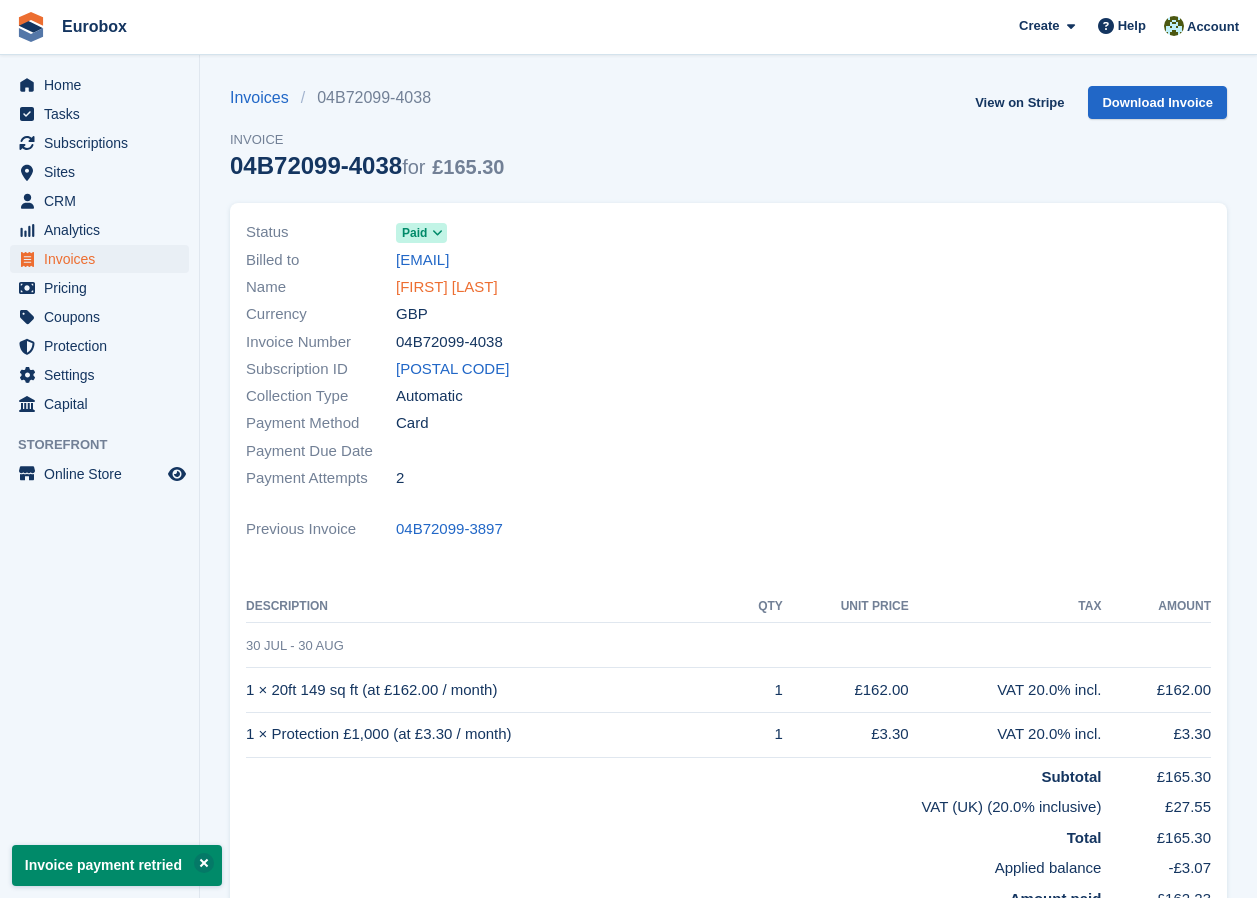 click on "[FIRST] [LAST]" at bounding box center (447, 287) 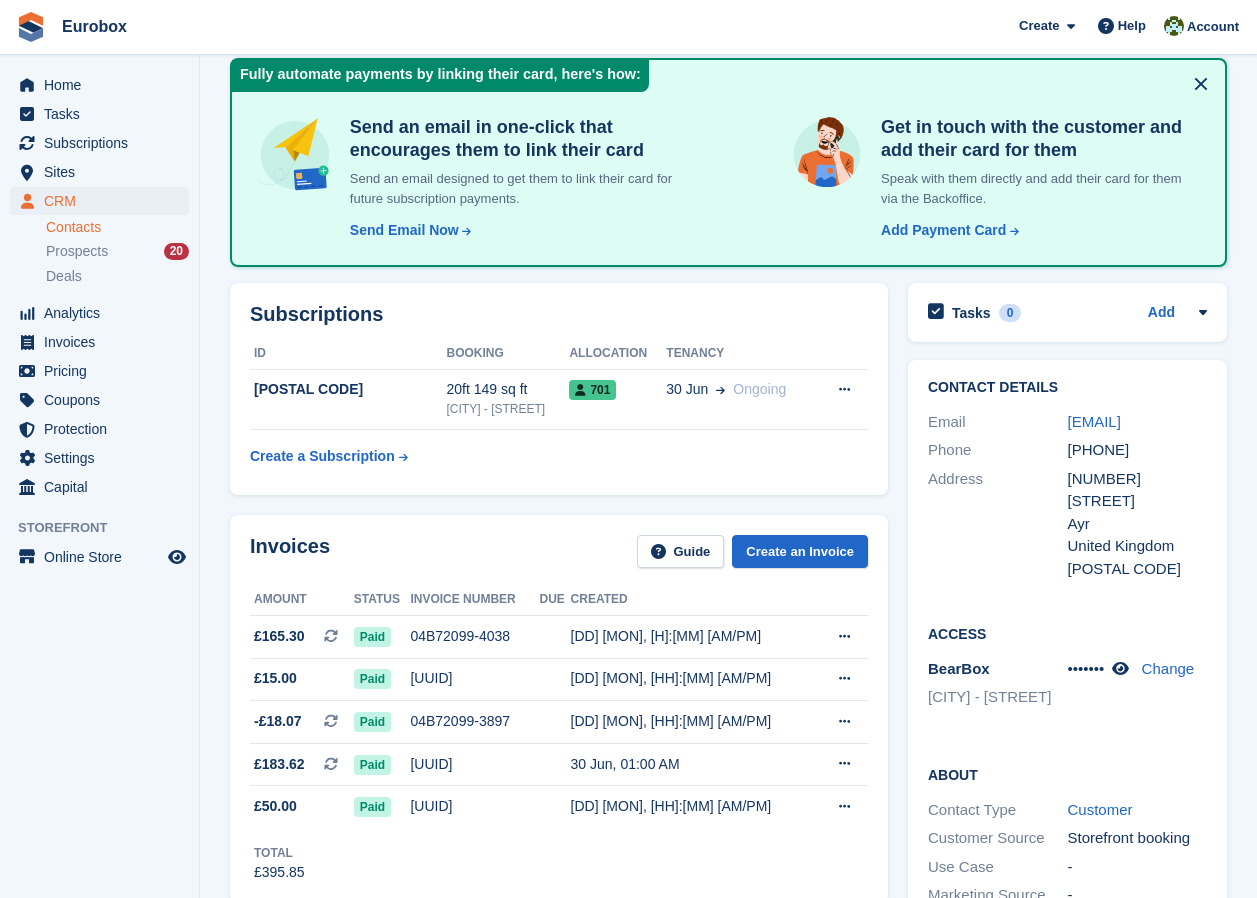 scroll, scrollTop: 0, scrollLeft: 0, axis: both 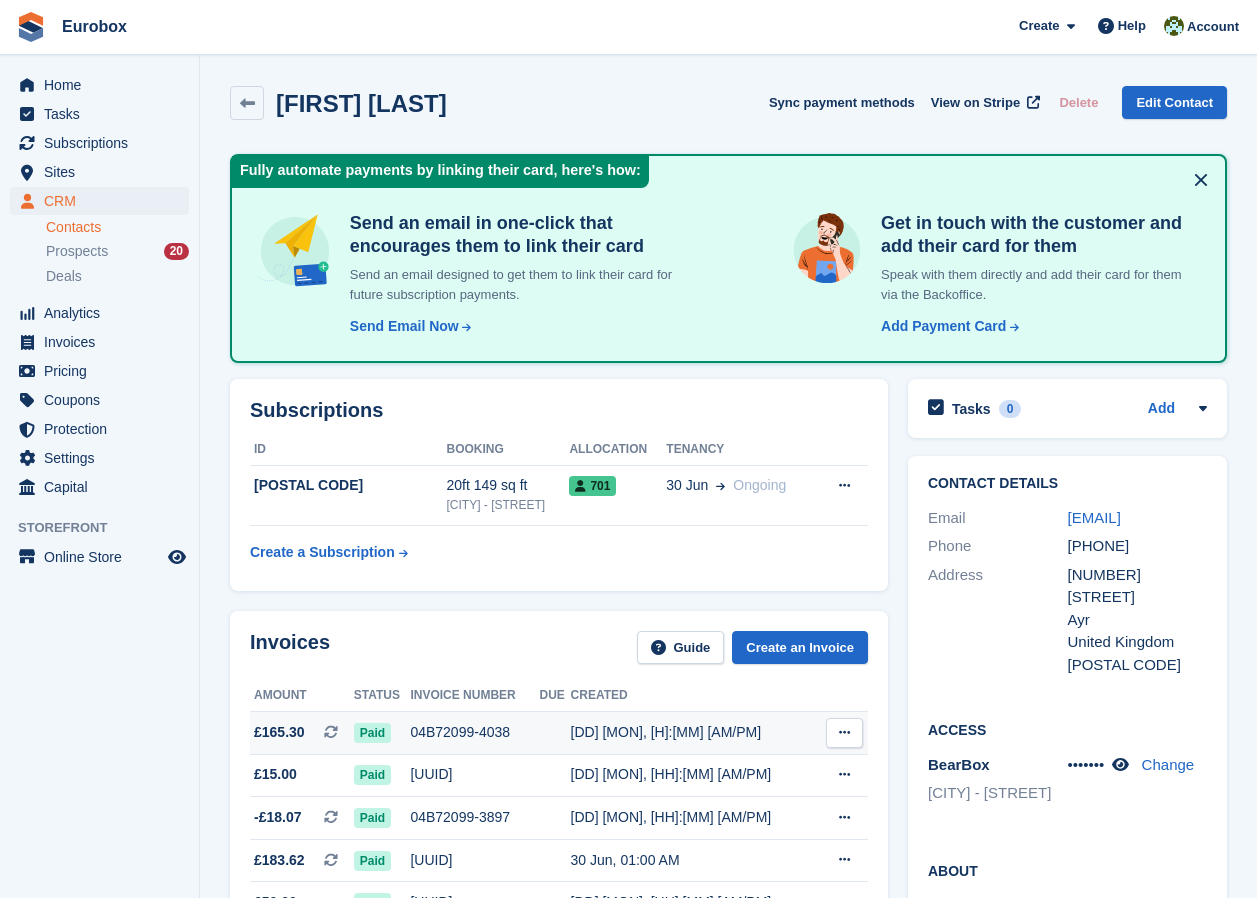 click on "04B72099-4038" at bounding box center (474, 732) 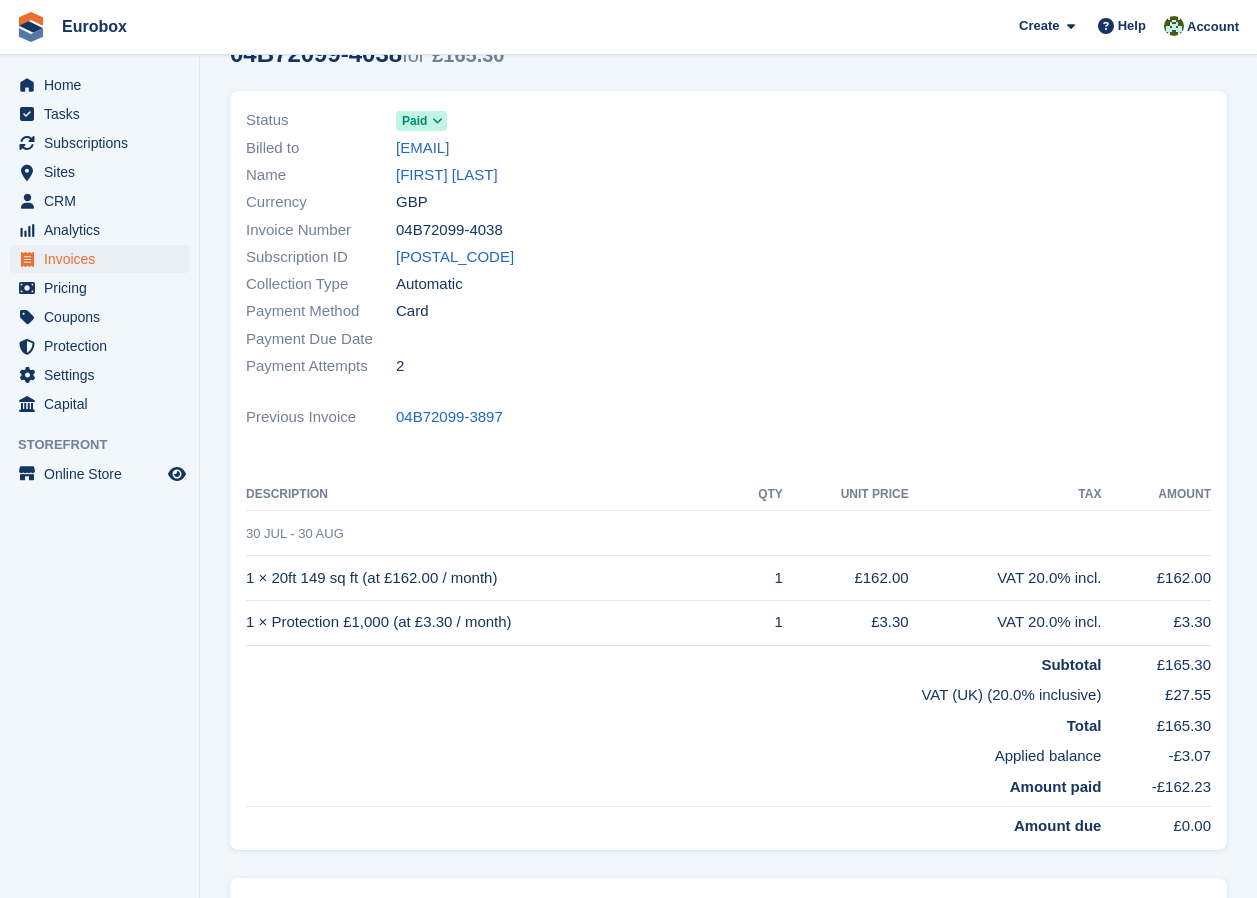 scroll, scrollTop: 0, scrollLeft: 0, axis: both 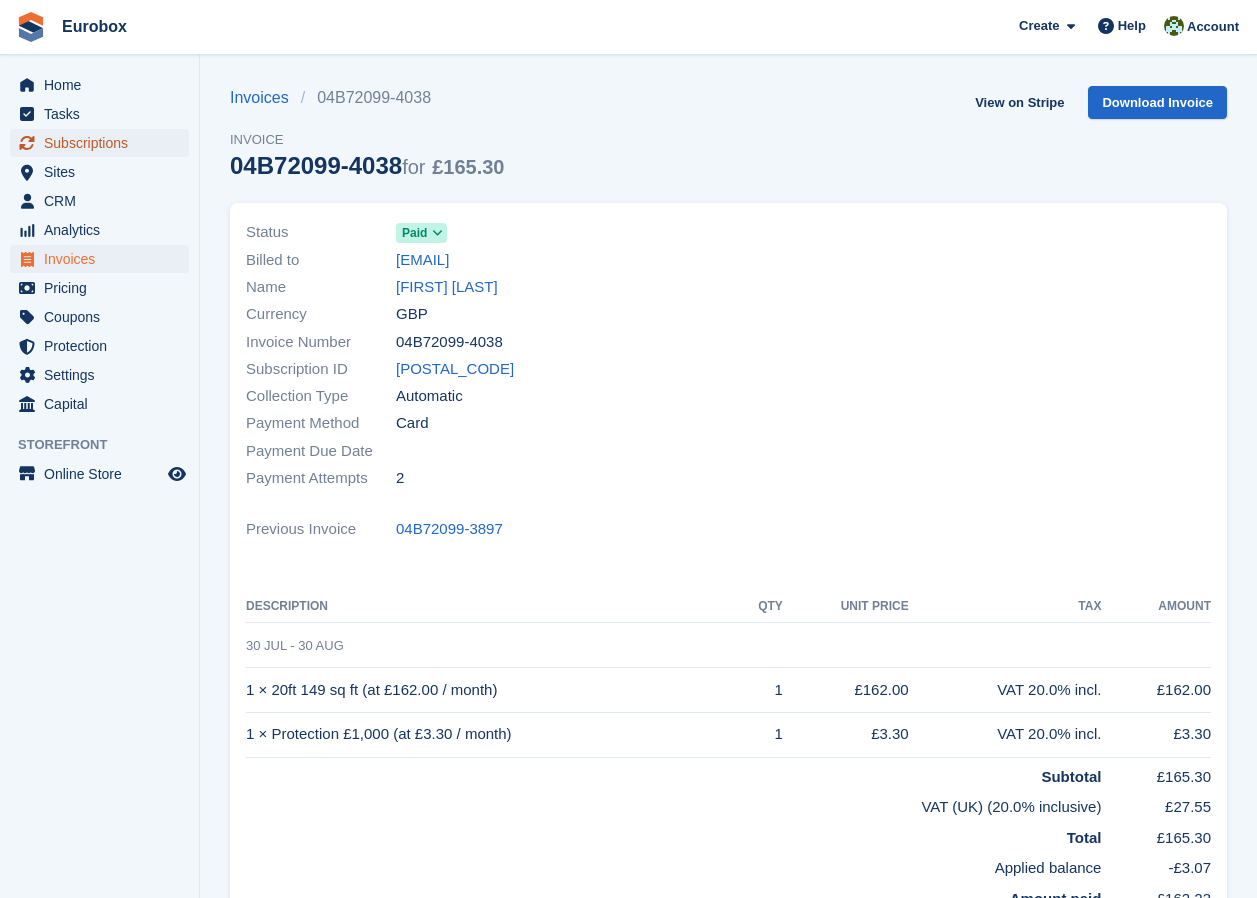click on "Subscriptions" at bounding box center (104, 143) 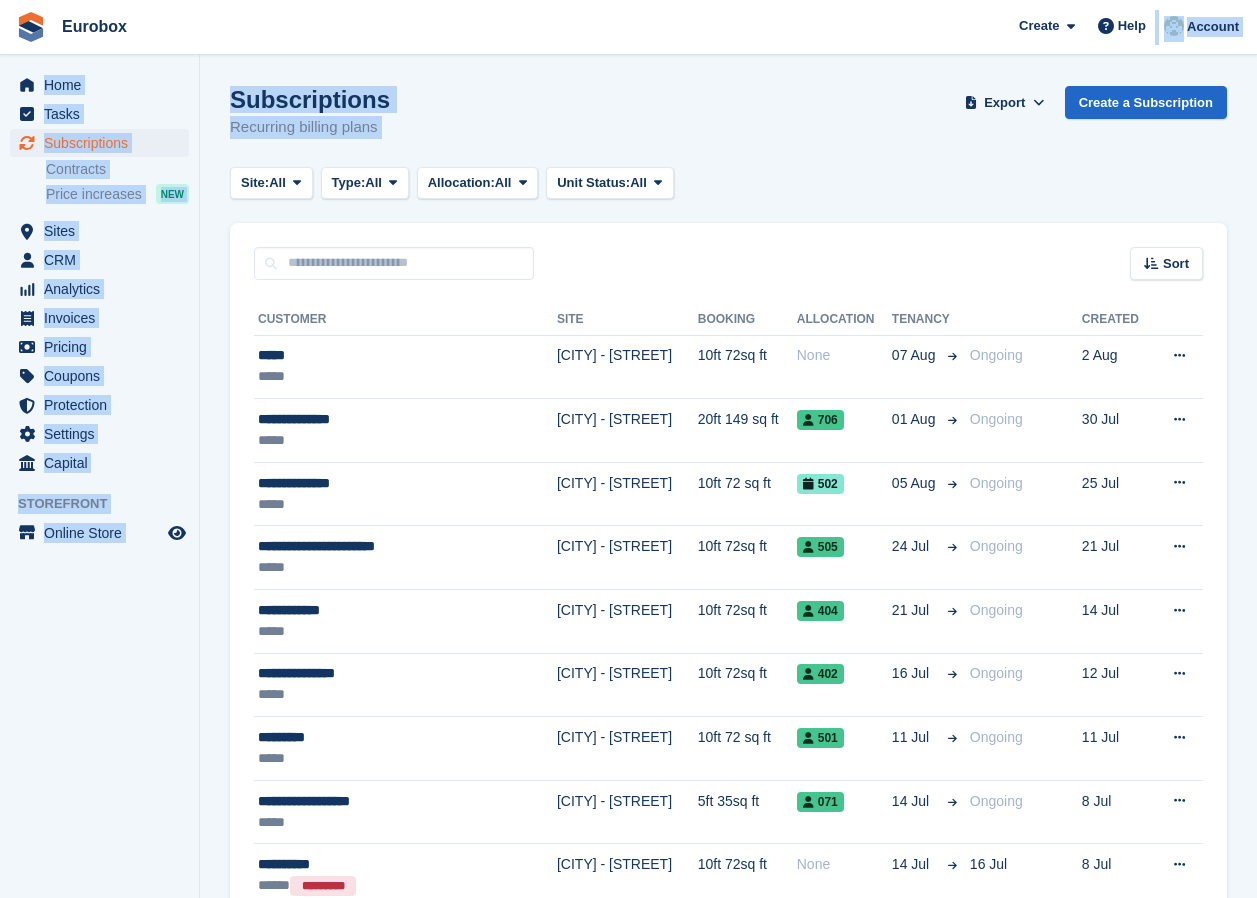 drag, startPoint x: 1012, startPoint y: 222, endPoint x: 984, endPoint y: 257, distance: 44.82187 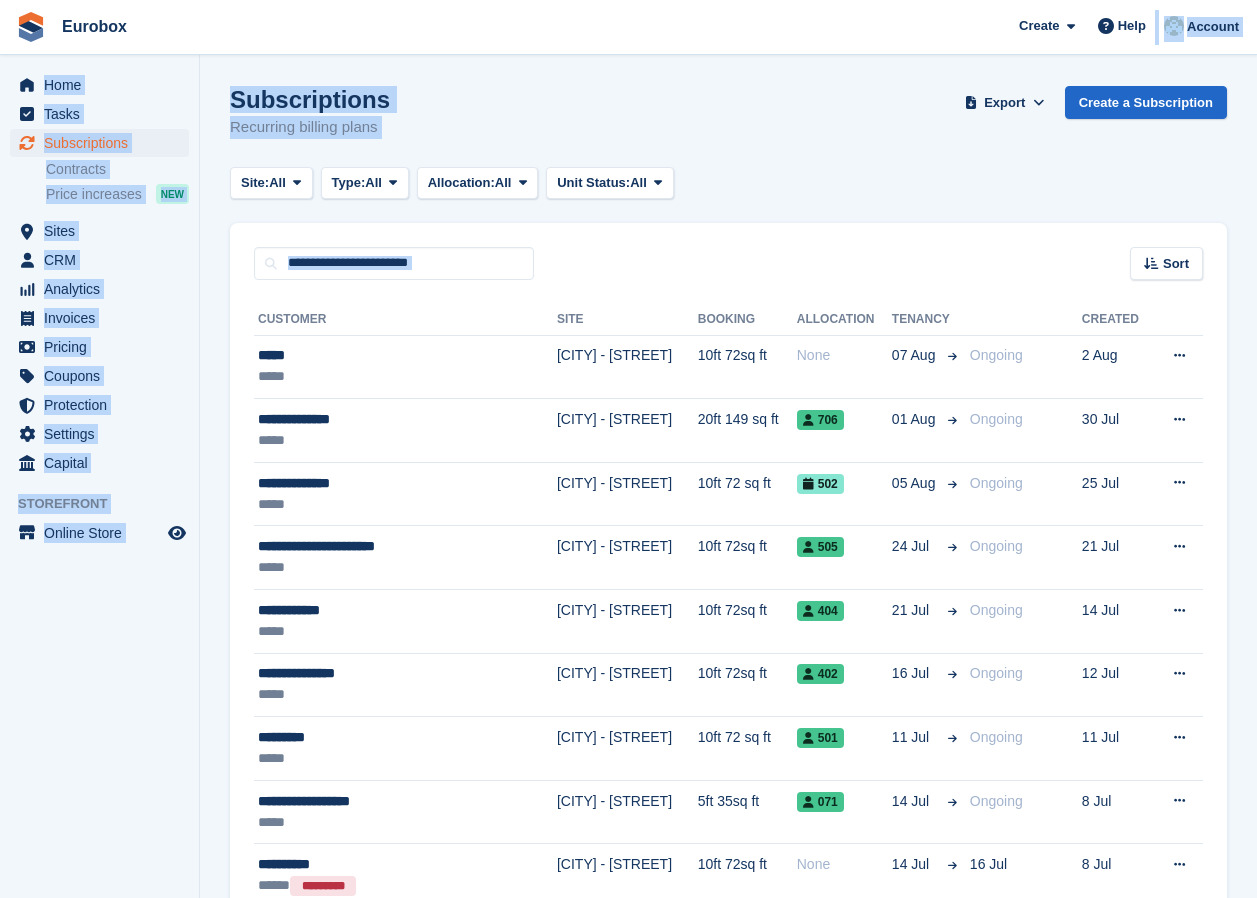 click on "Subscriptions
Recurring billing plans
Export
Export Subscriptions
Export a CSV of all Subscriptions which match the current filters.
Please allow time for large exports.
Start Export
Create a Subscription" at bounding box center [728, 124] 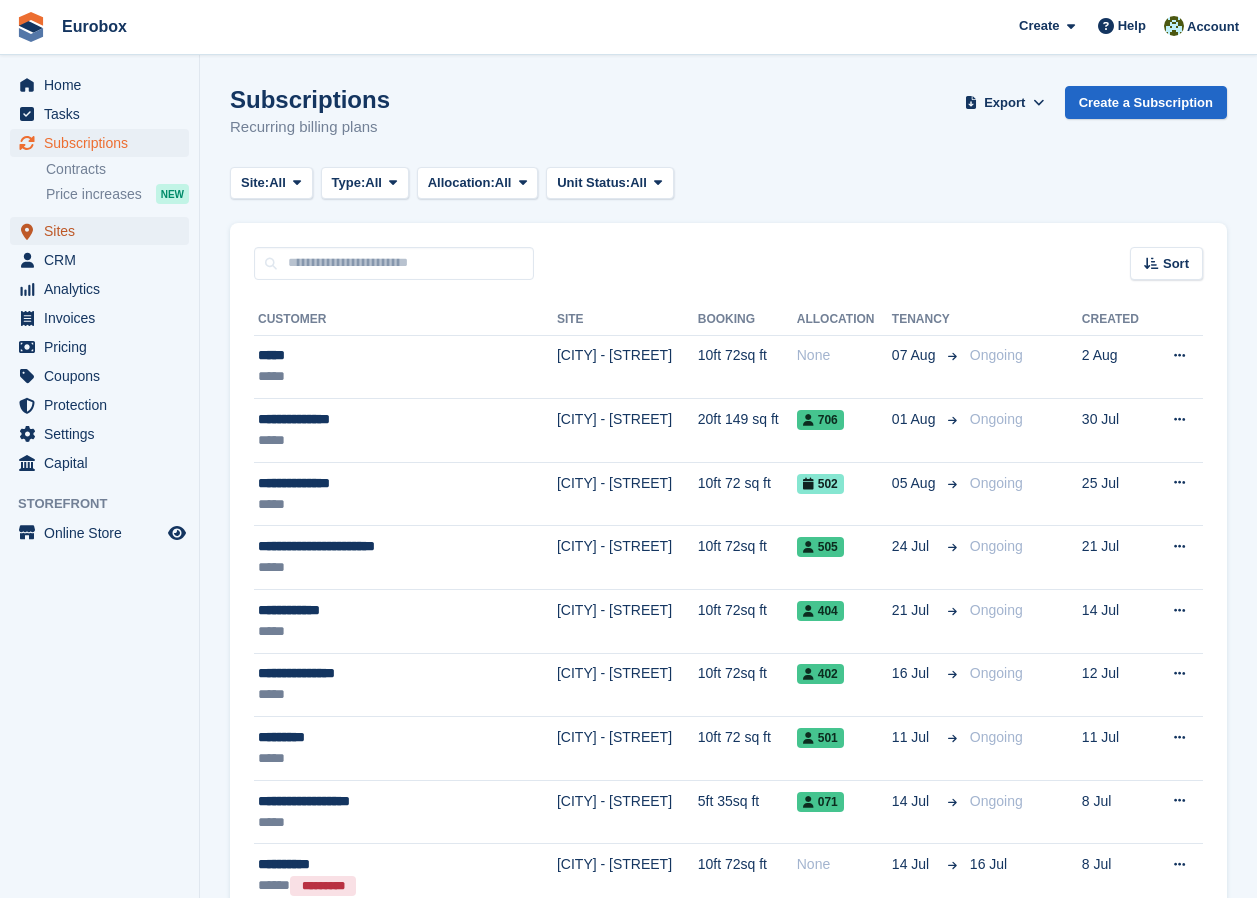 click on "Sites" at bounding box center [104, 231] 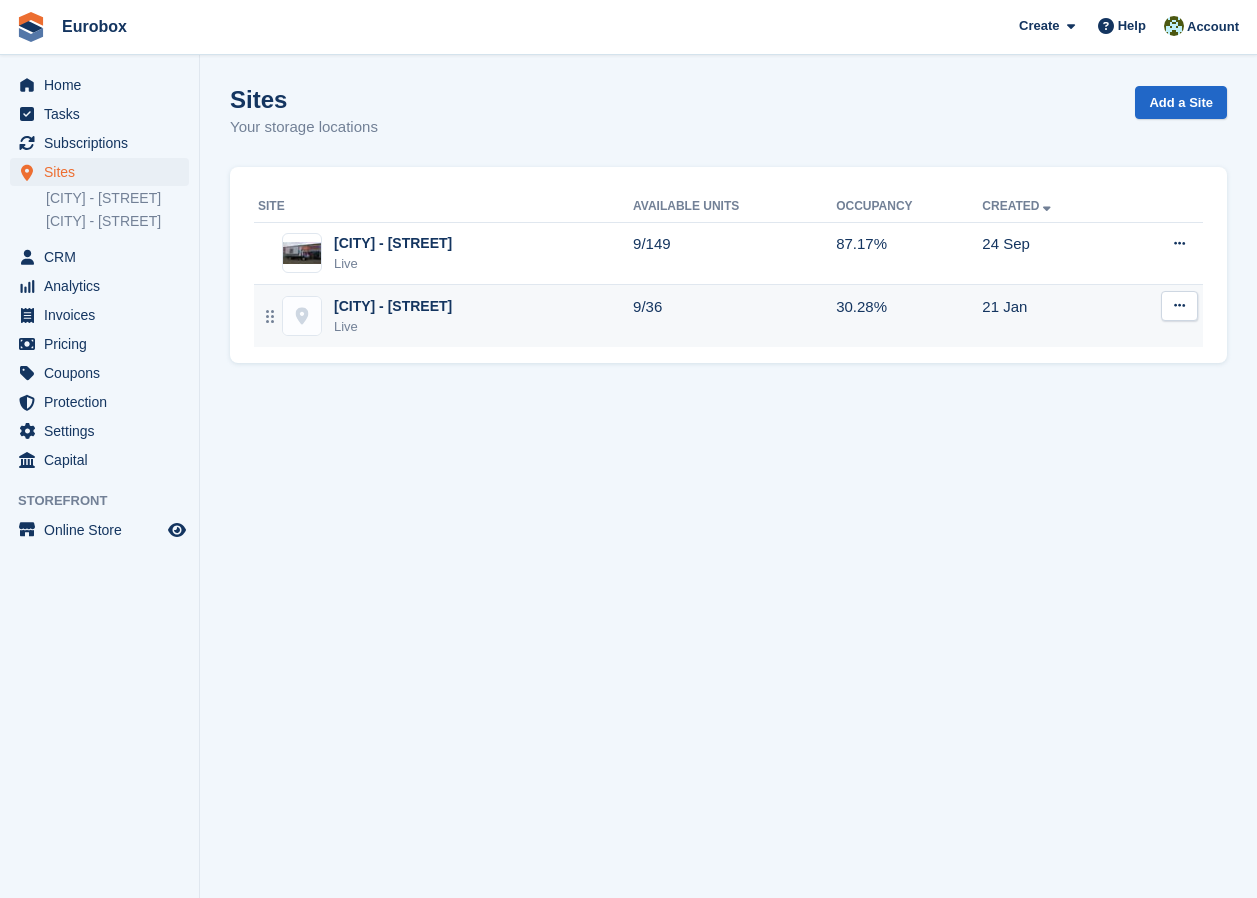 click on "[CITY] - [STREET]" at bounding box center (393, 306) 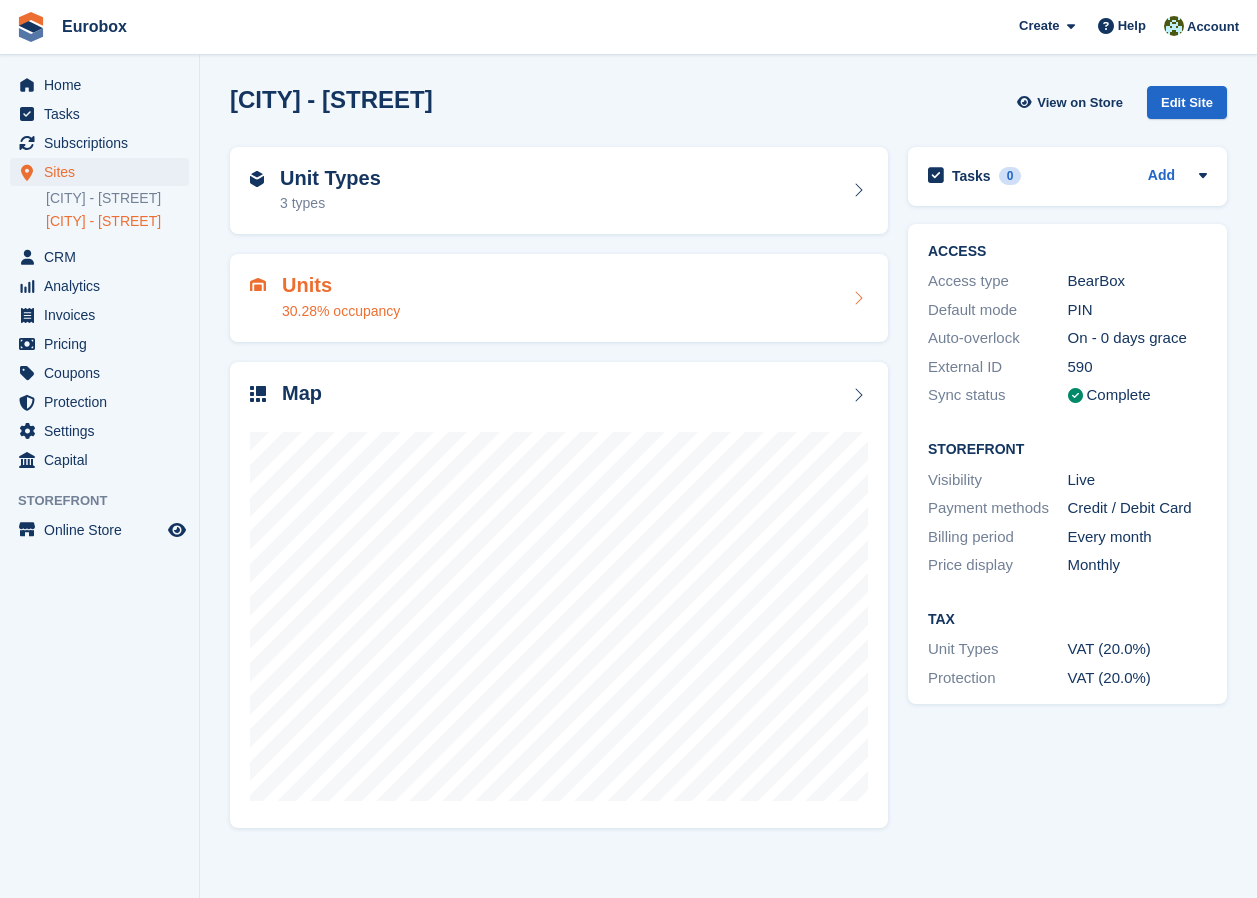 scroll, scrollTop: 0, scrollLeft: 0, axis: both 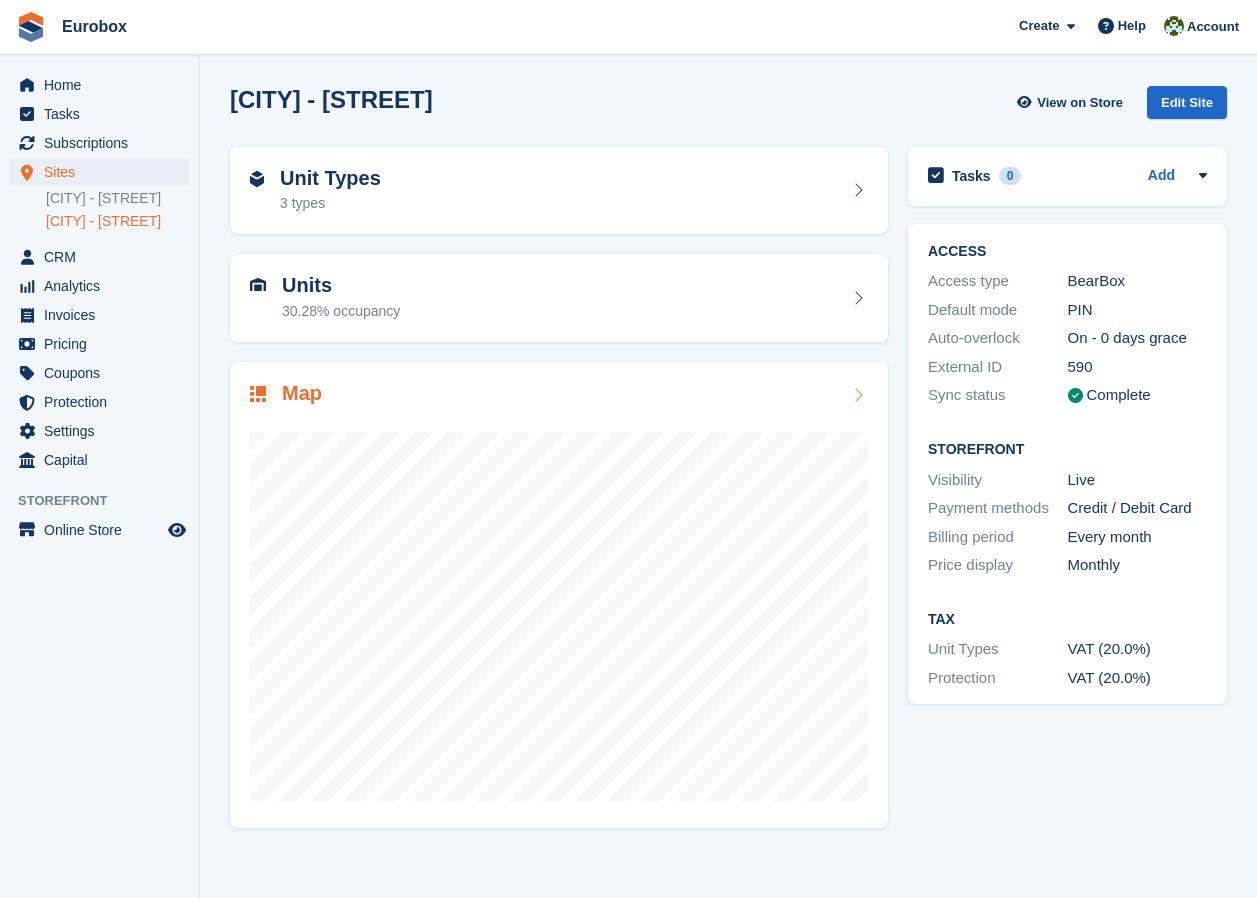 click at bounding box center (858, 395) 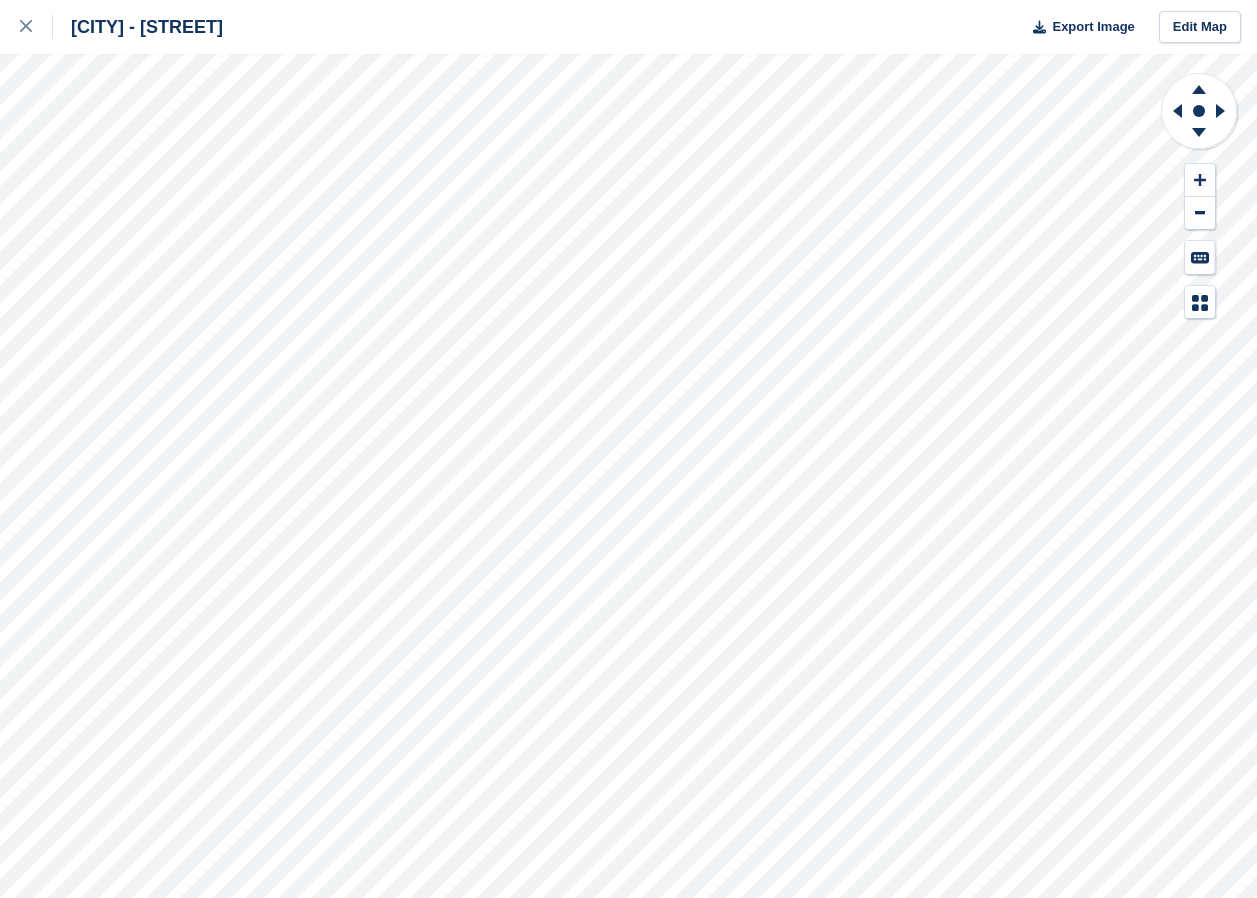 scroll, scrollTop: 0, scrollLeft: 0, axis: both 